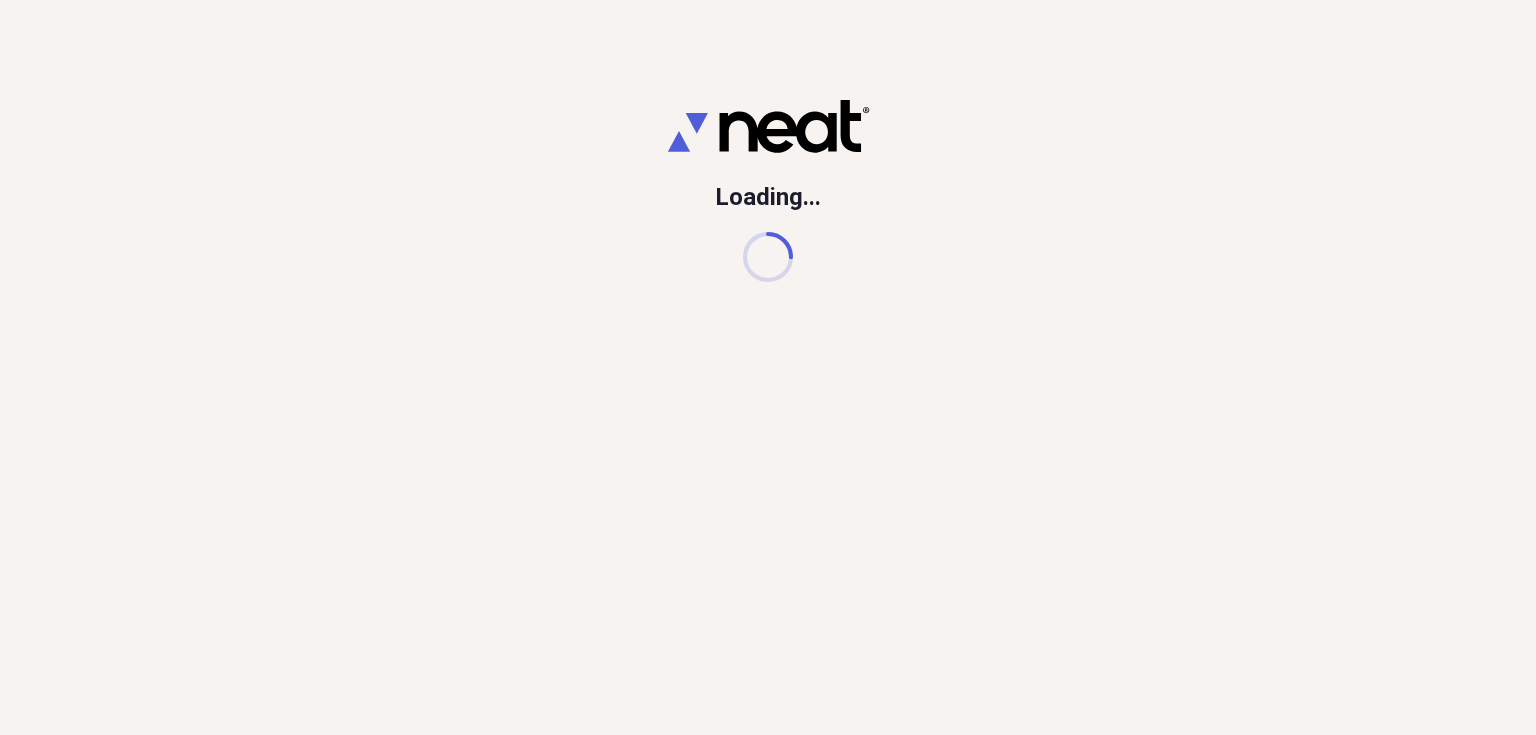 scroll, scrollTop: 0, scrollLeft: 0, axis: both 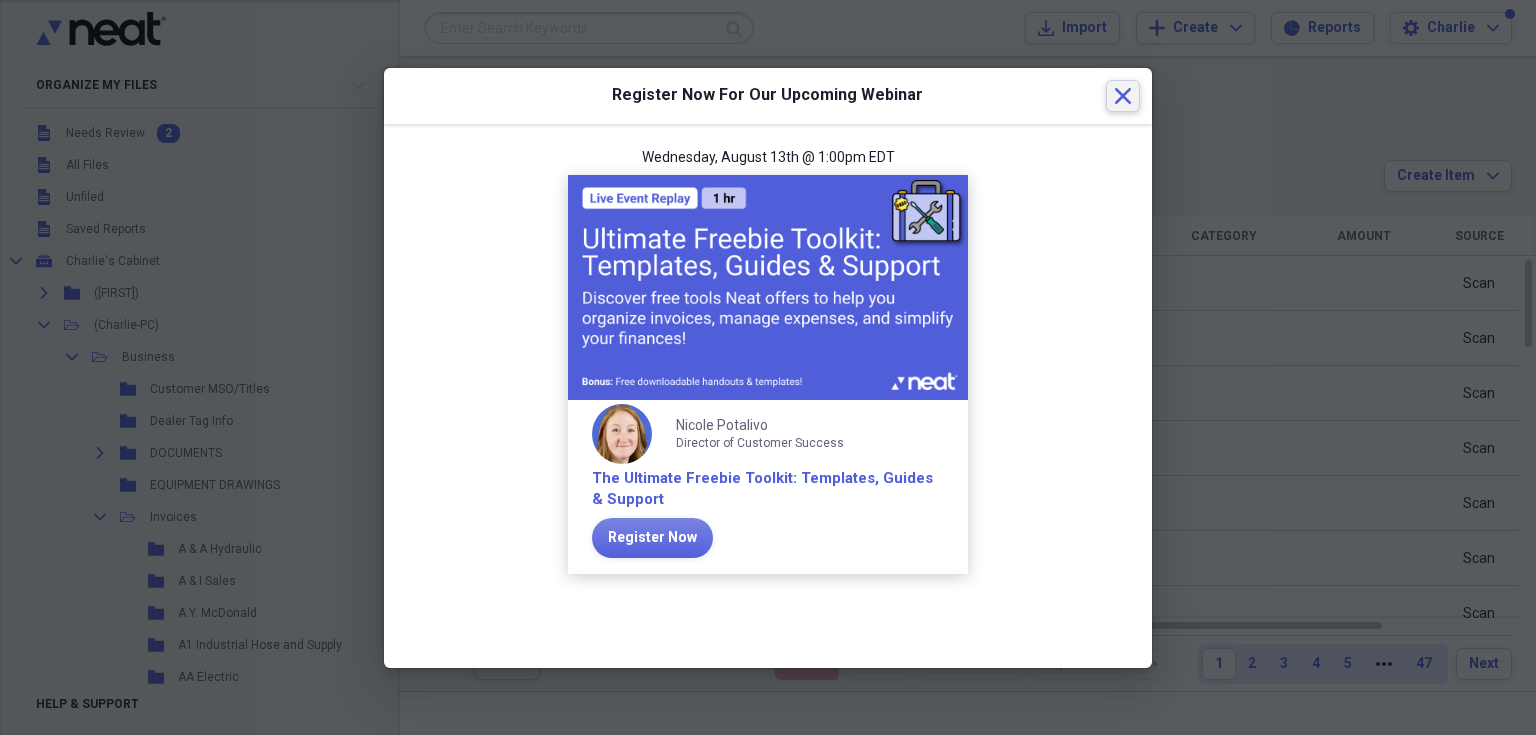 click on "Close" at bounding box center (1123, 96) 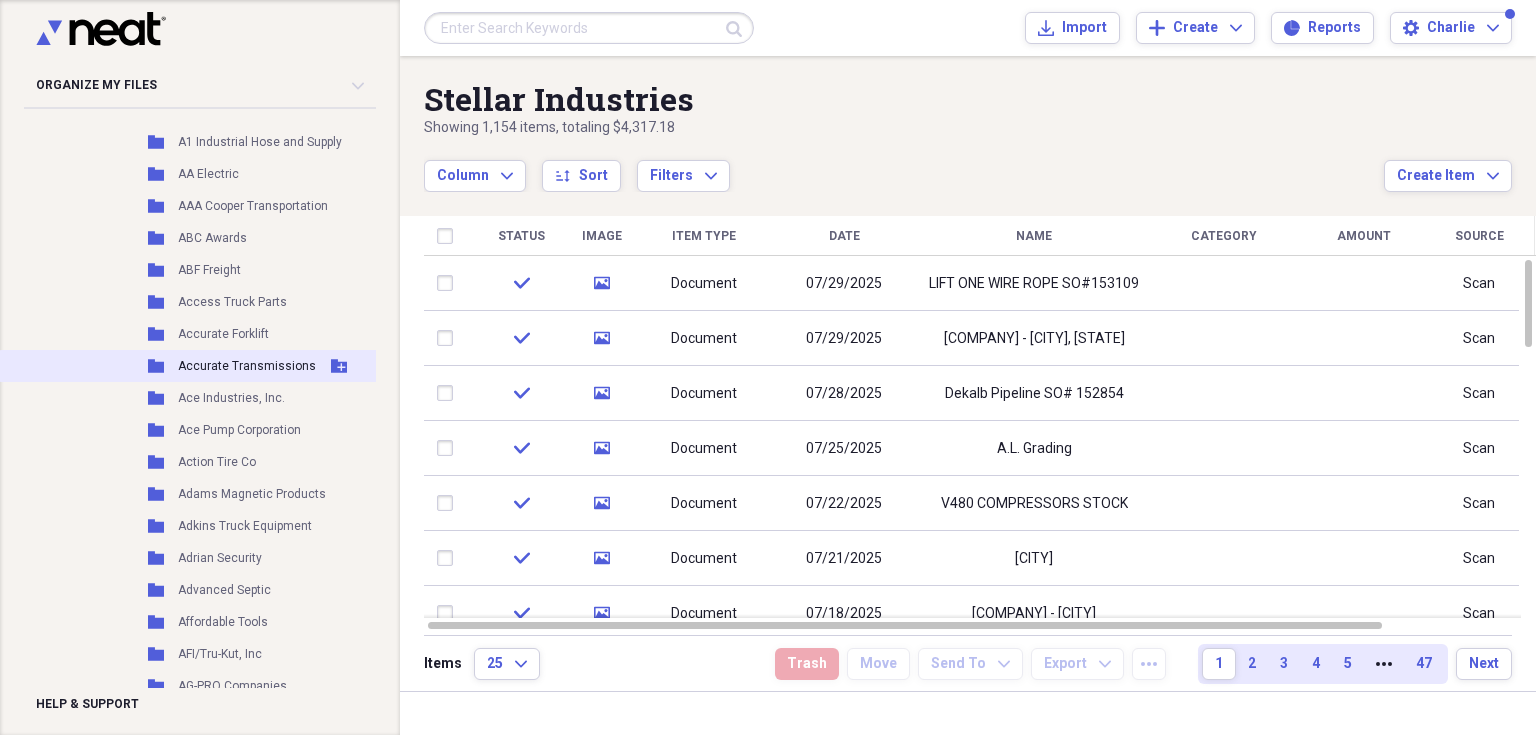 scroll, scrollTop: 560, scrollLeft: 0, axis: vertical 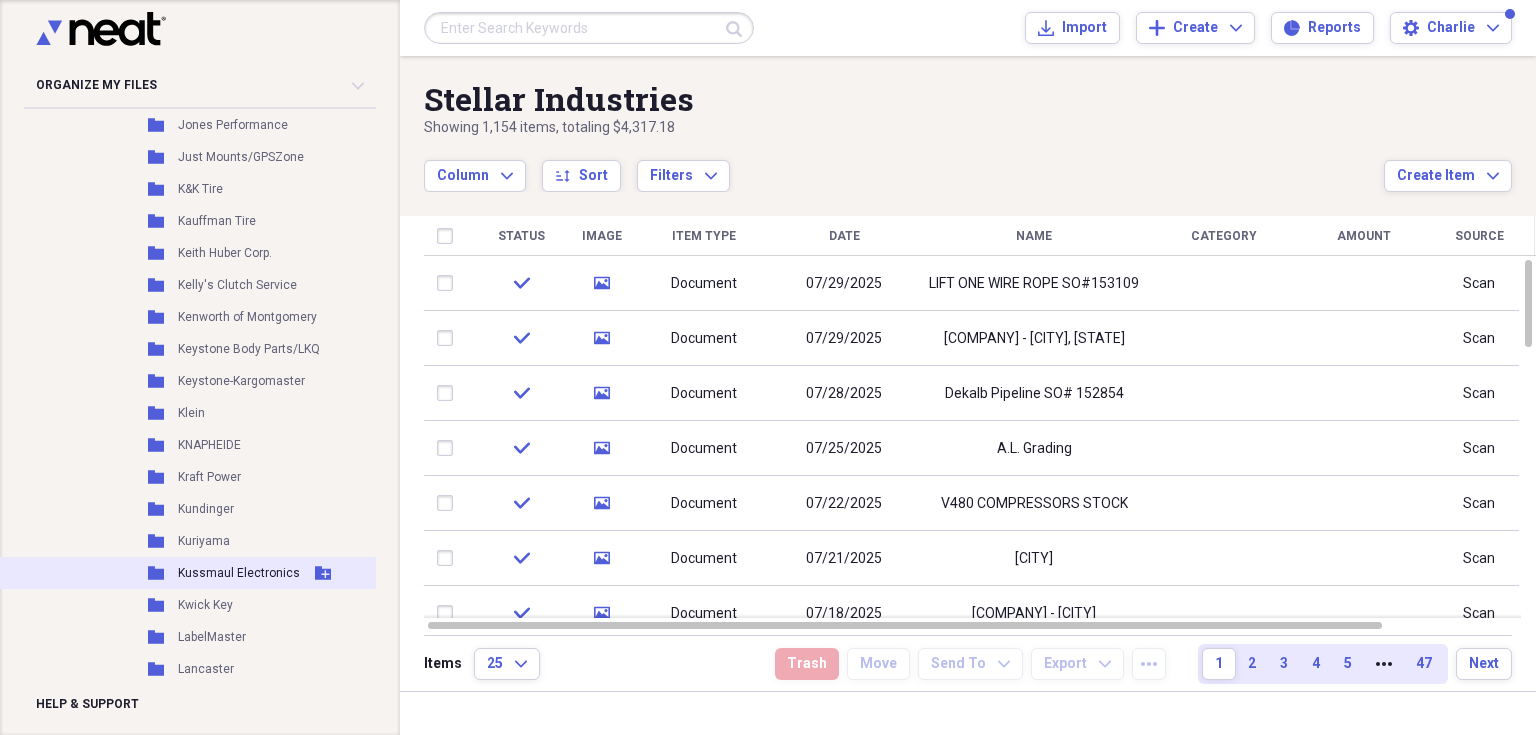 click on "Kussmaul Electronics" at bounding box center (239, 573) 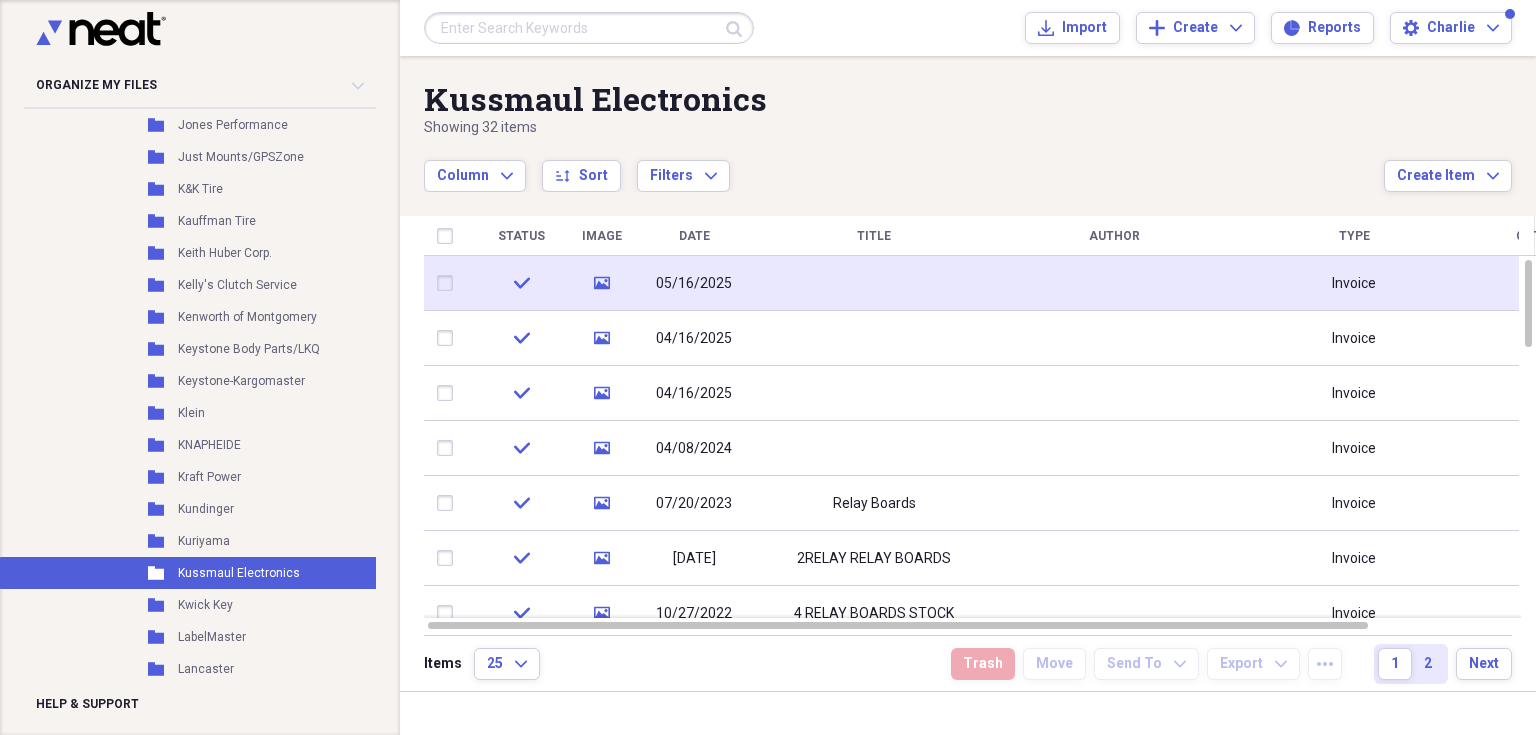 click at bounding box center (874, 283) 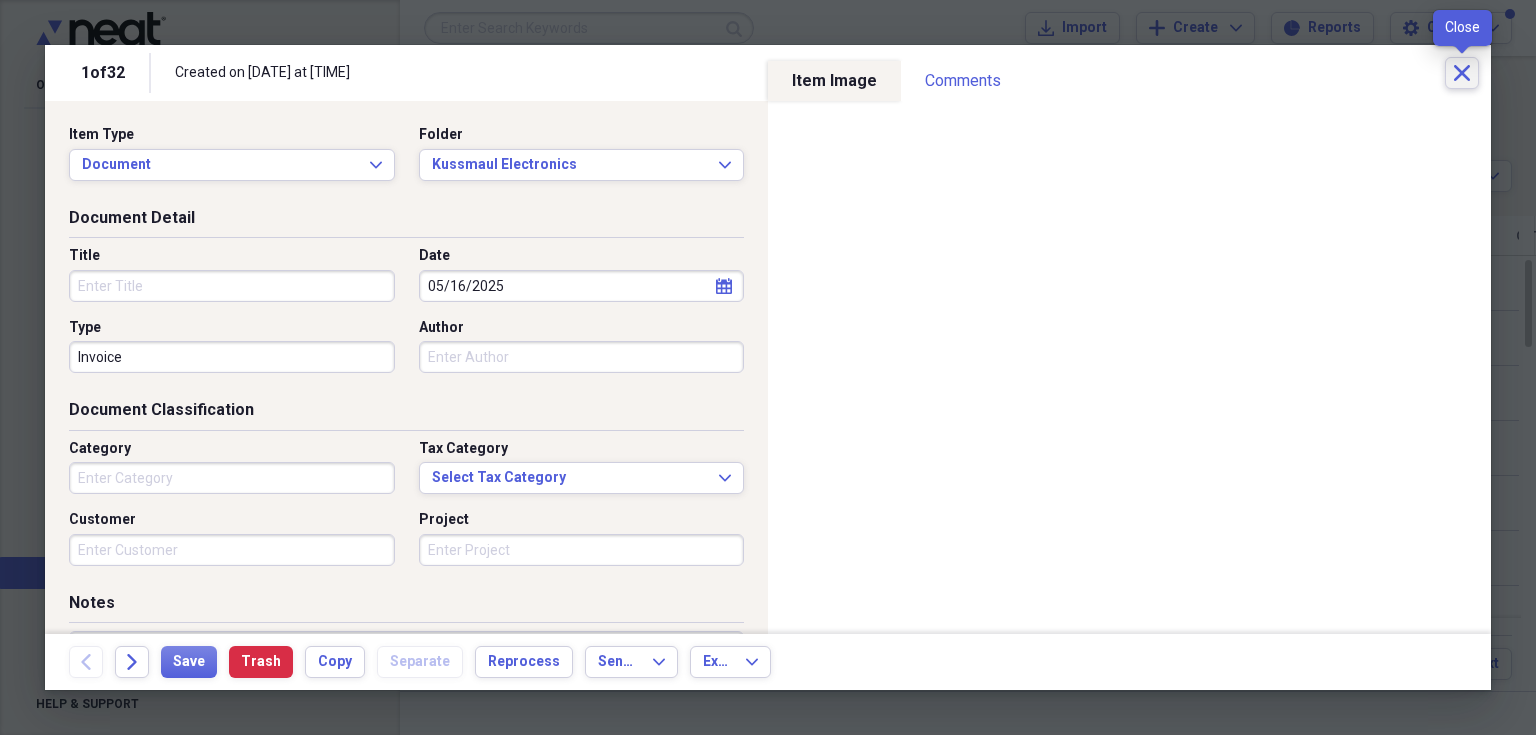 click on "Close" 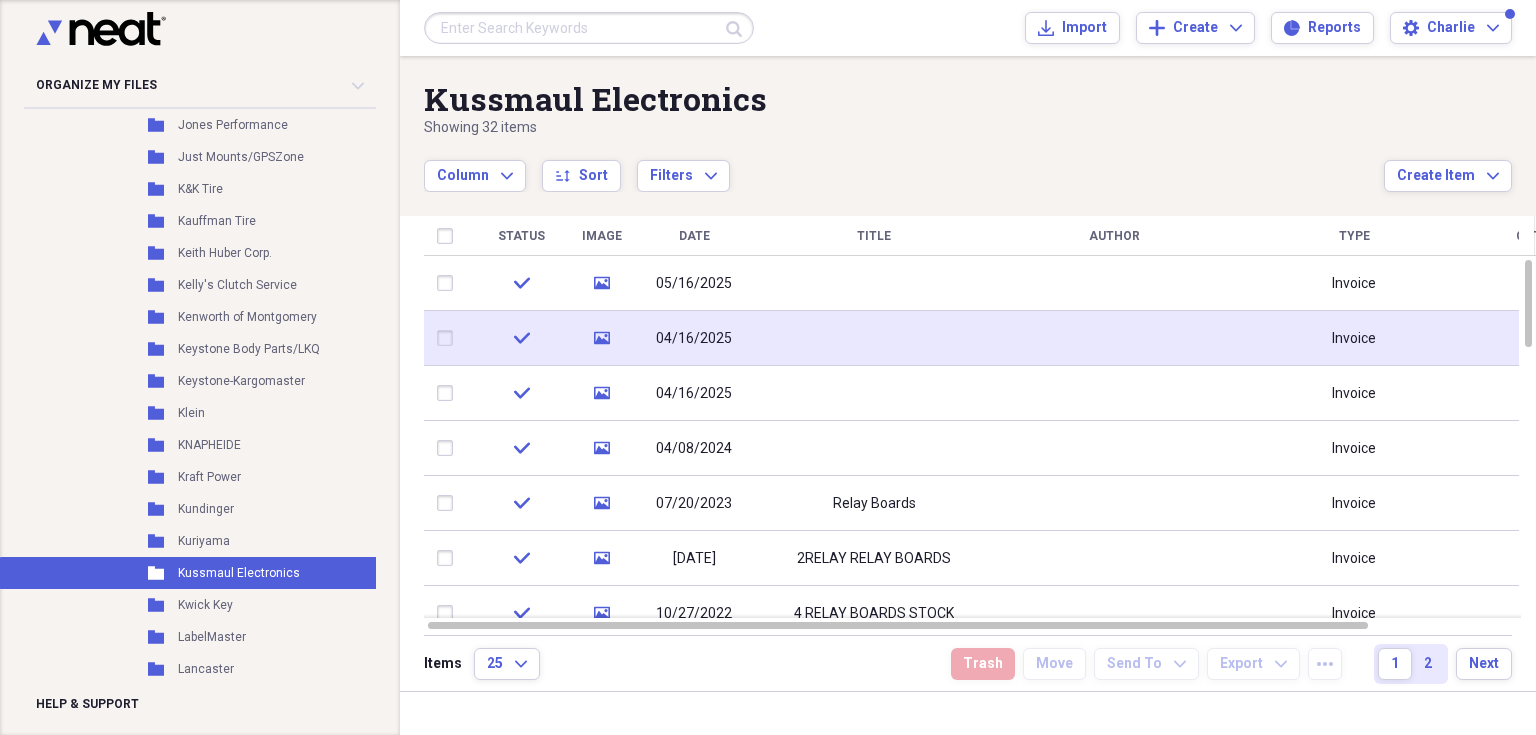 drag, startPoint x: 902, startPoint y: 338, endPoint x: 1013, endPoint y: 360, distance: 113.15918 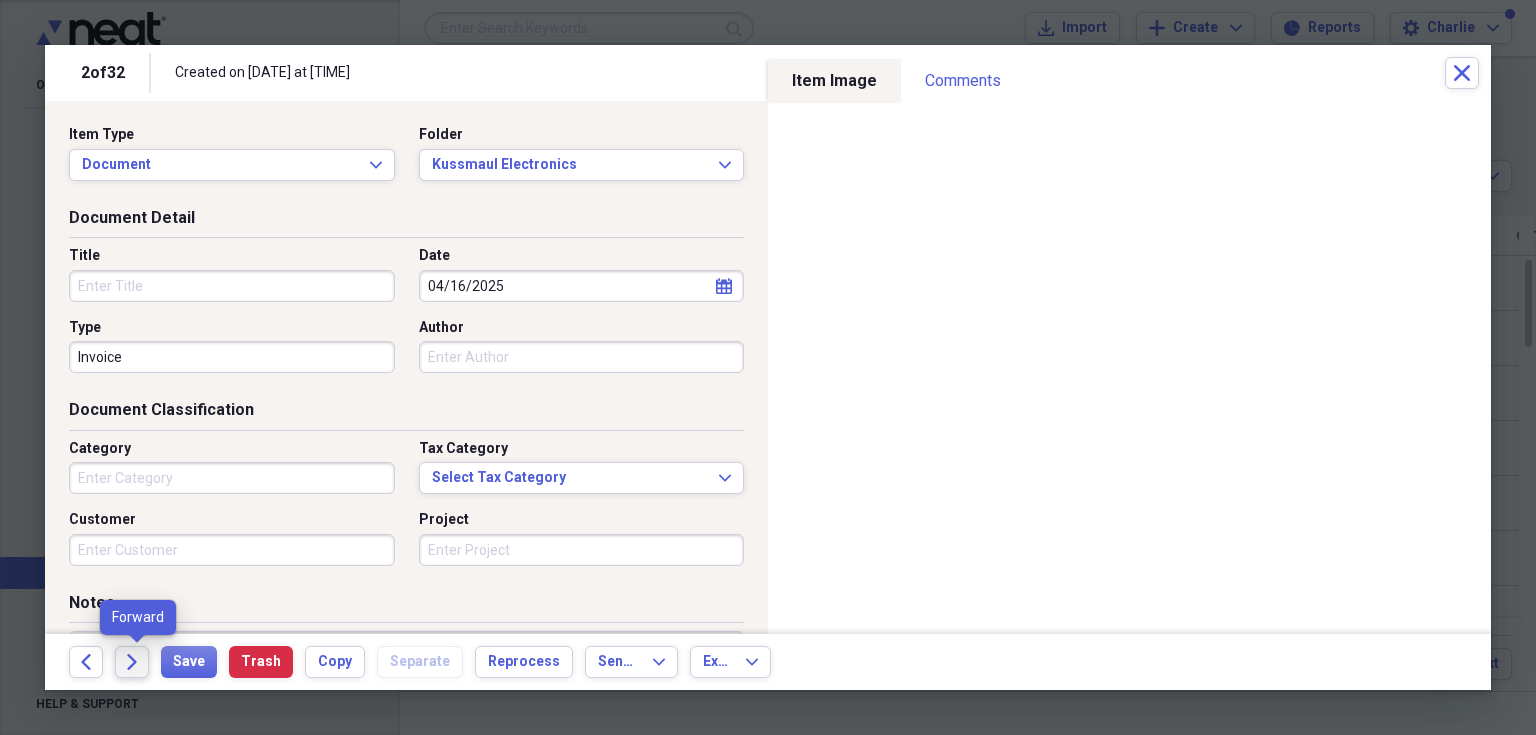 click on "Forward" 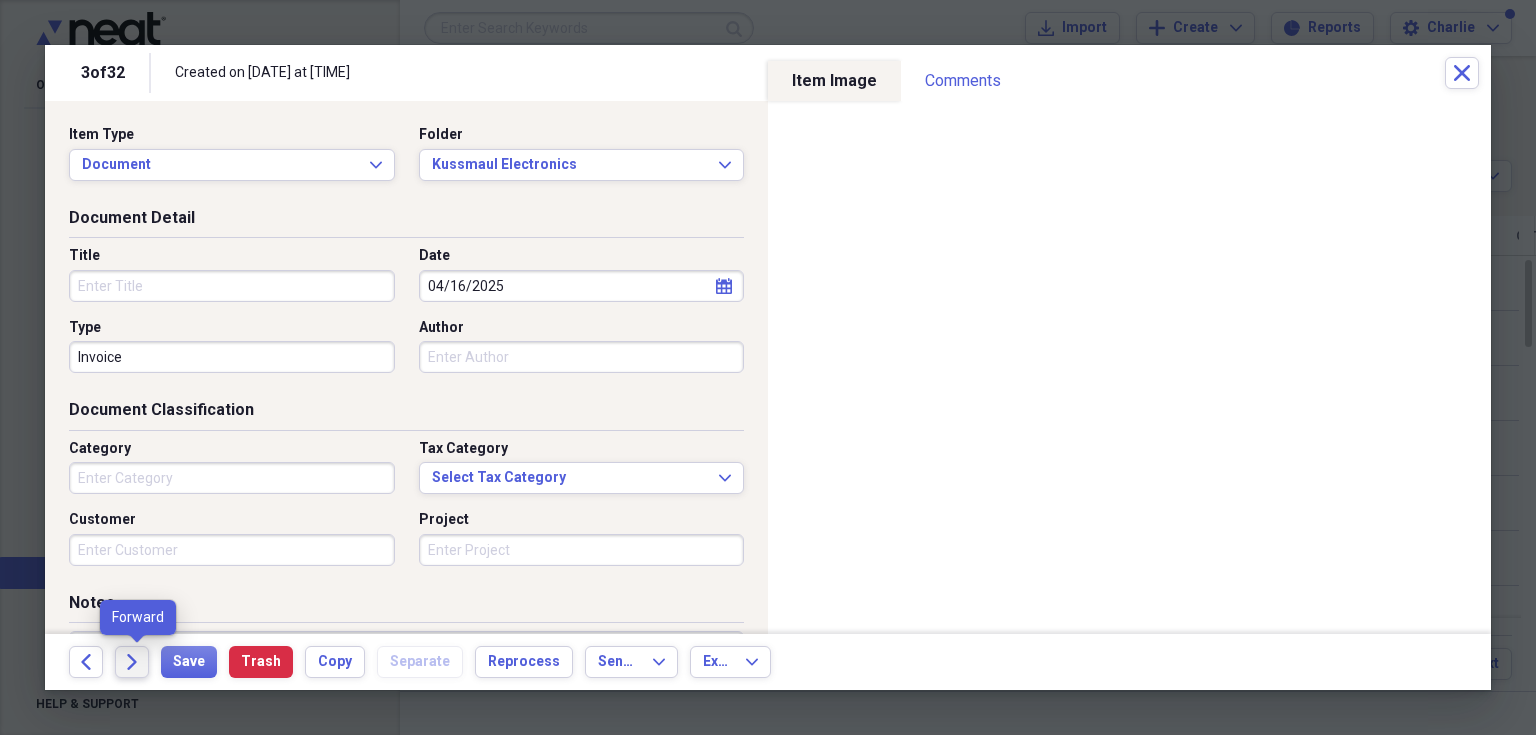 click 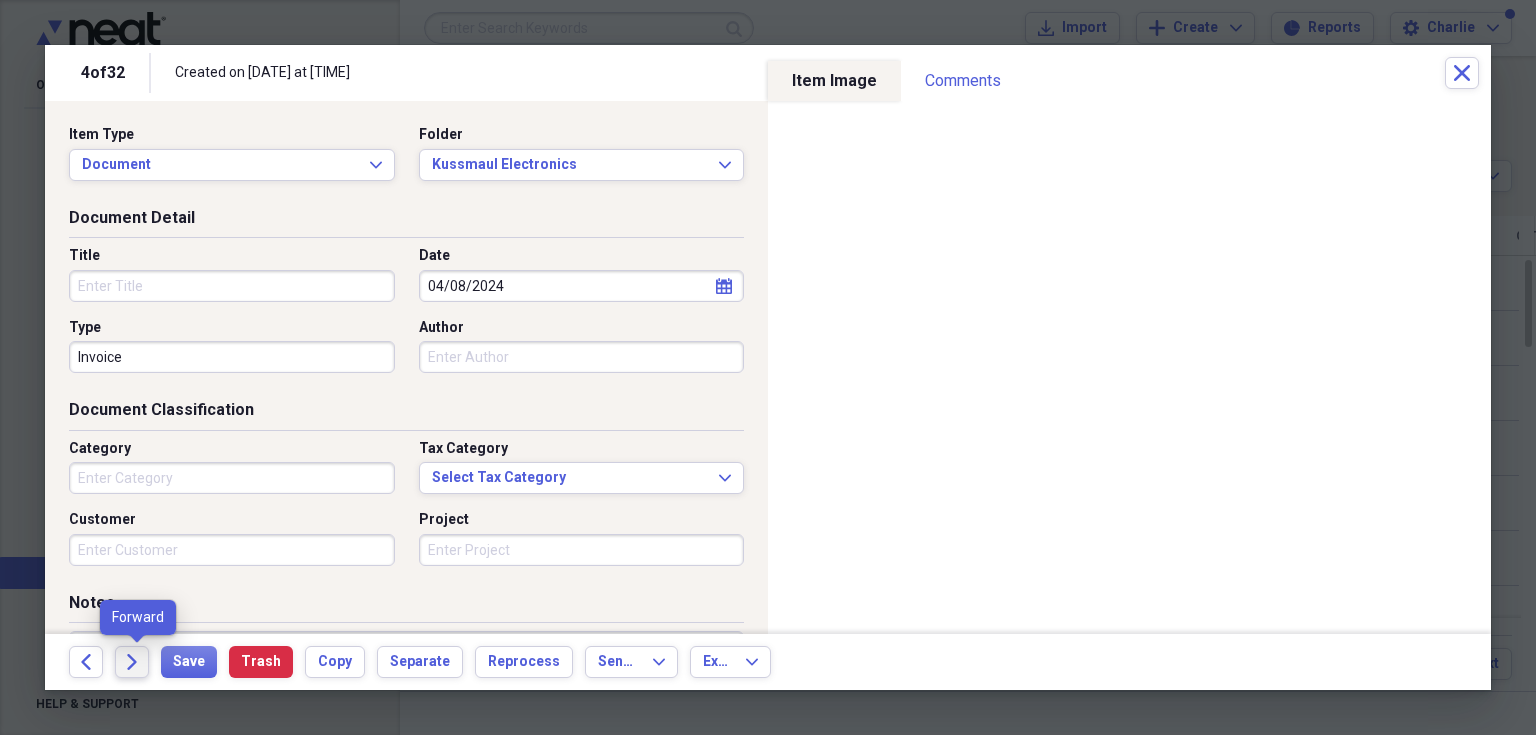click 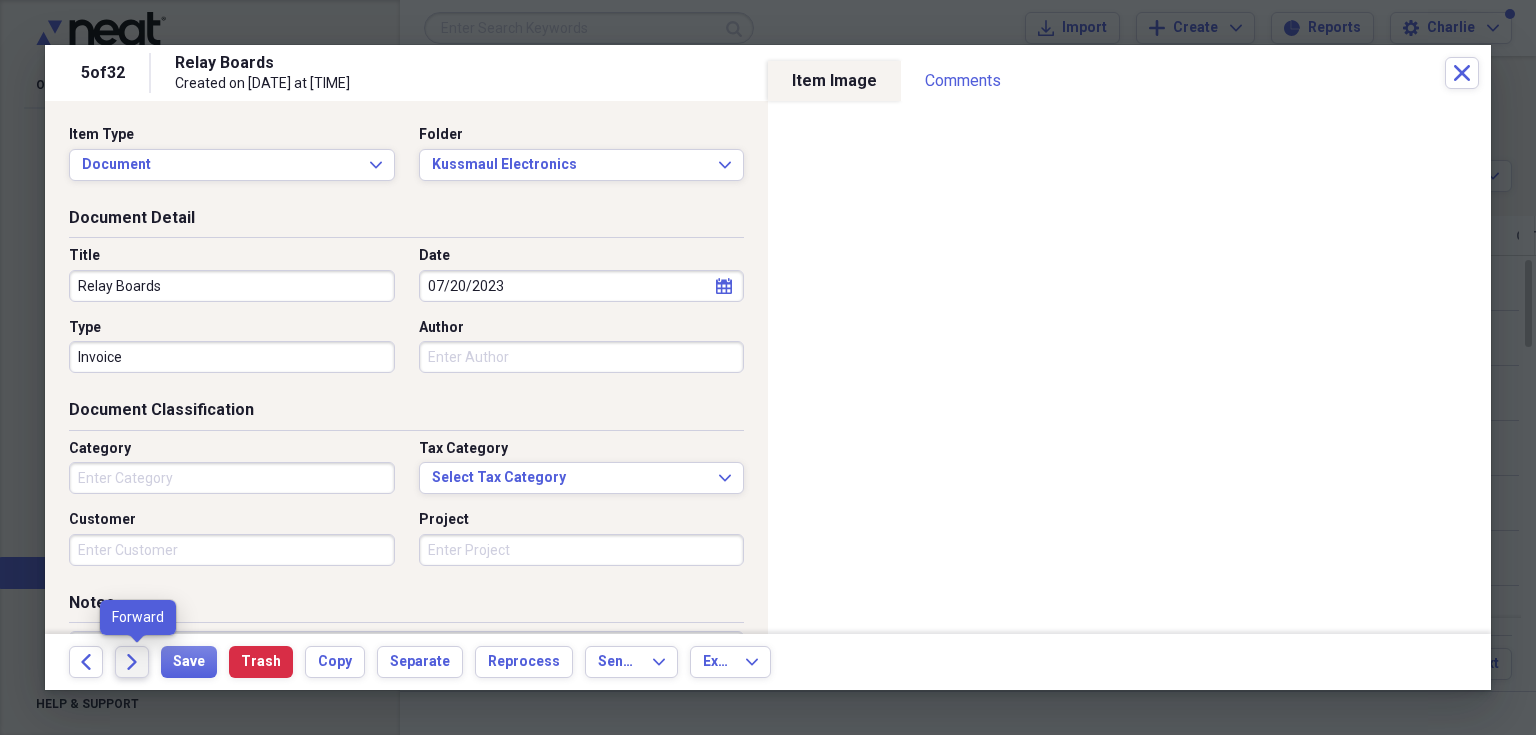 click 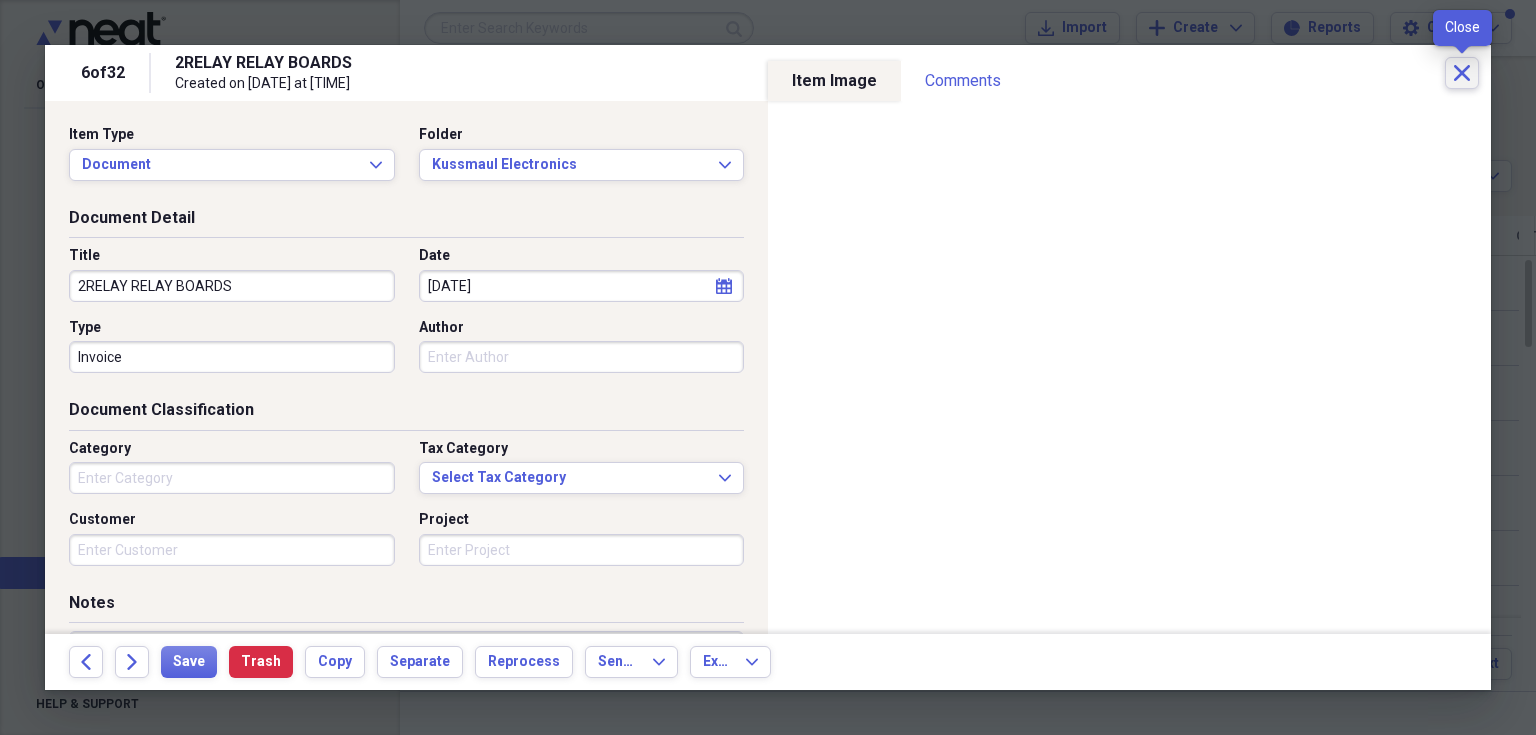 click on "Close" 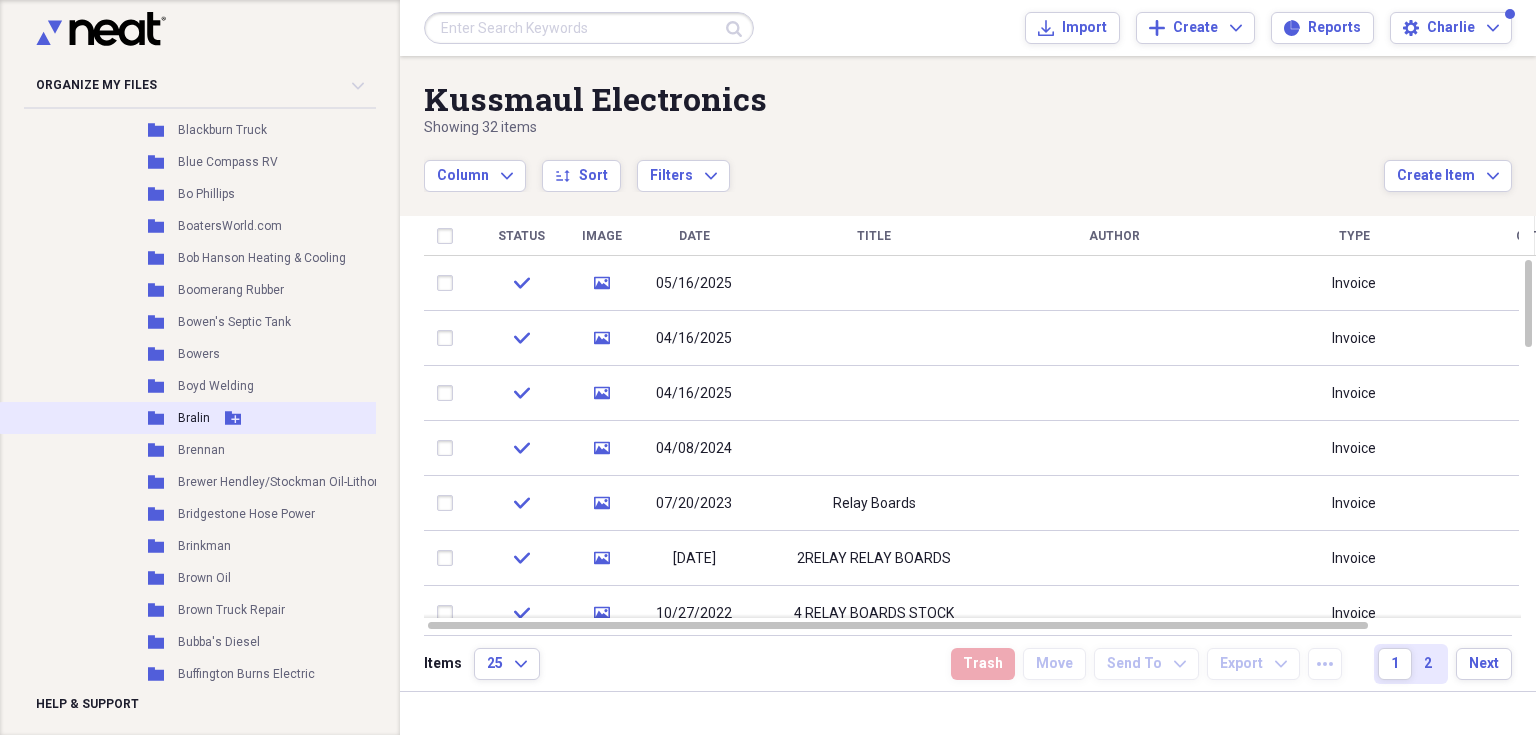 scroll, scrollTop: 3528, scrollLeft: 0, axis: vertical 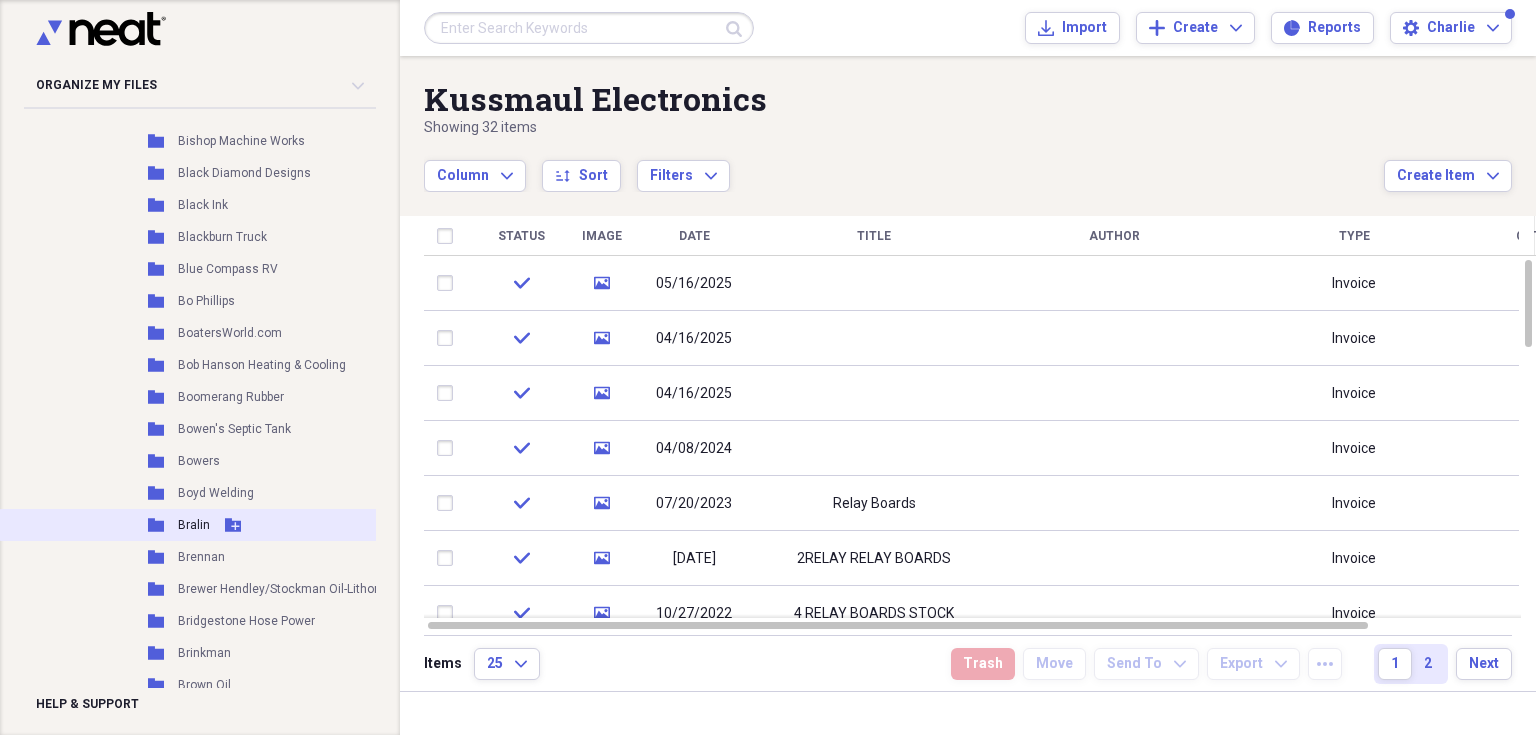 click on "Folder [COMPANY] Add Folder" at bounding box center (242, 525) 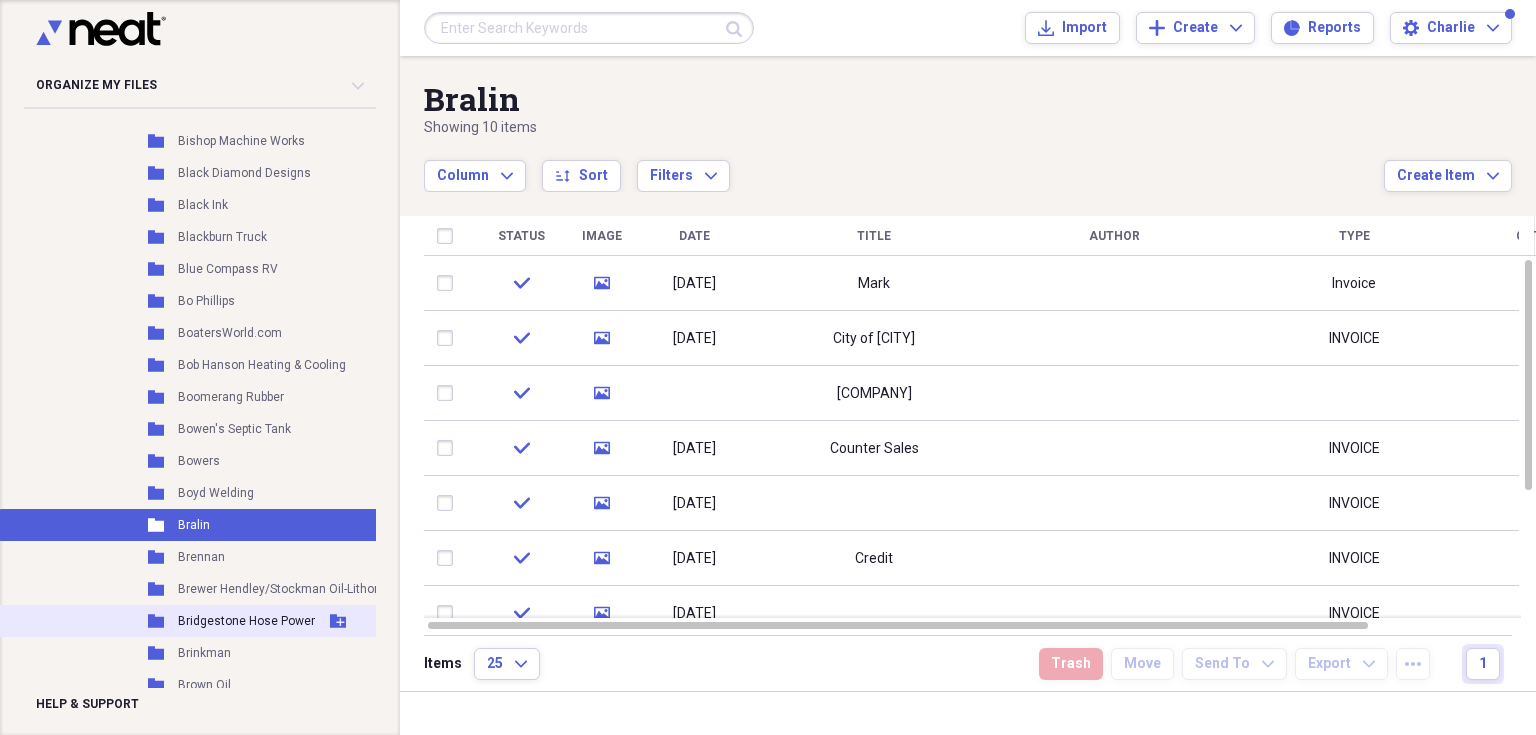 click on "Bridgestone Hose Power" at bounding box center (246, 621) 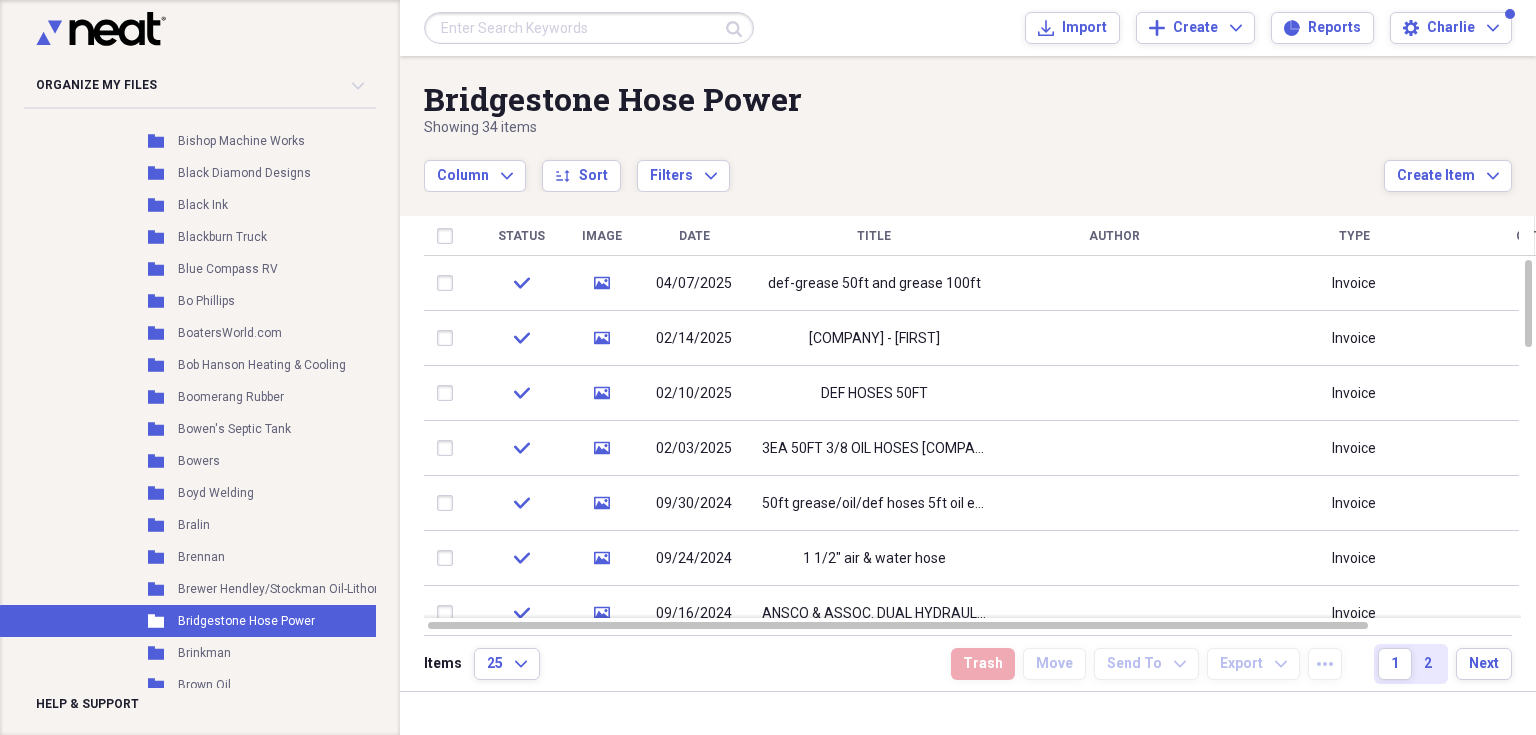 click on "Bridgestone Hose Power" at bounding box center [904, 99] 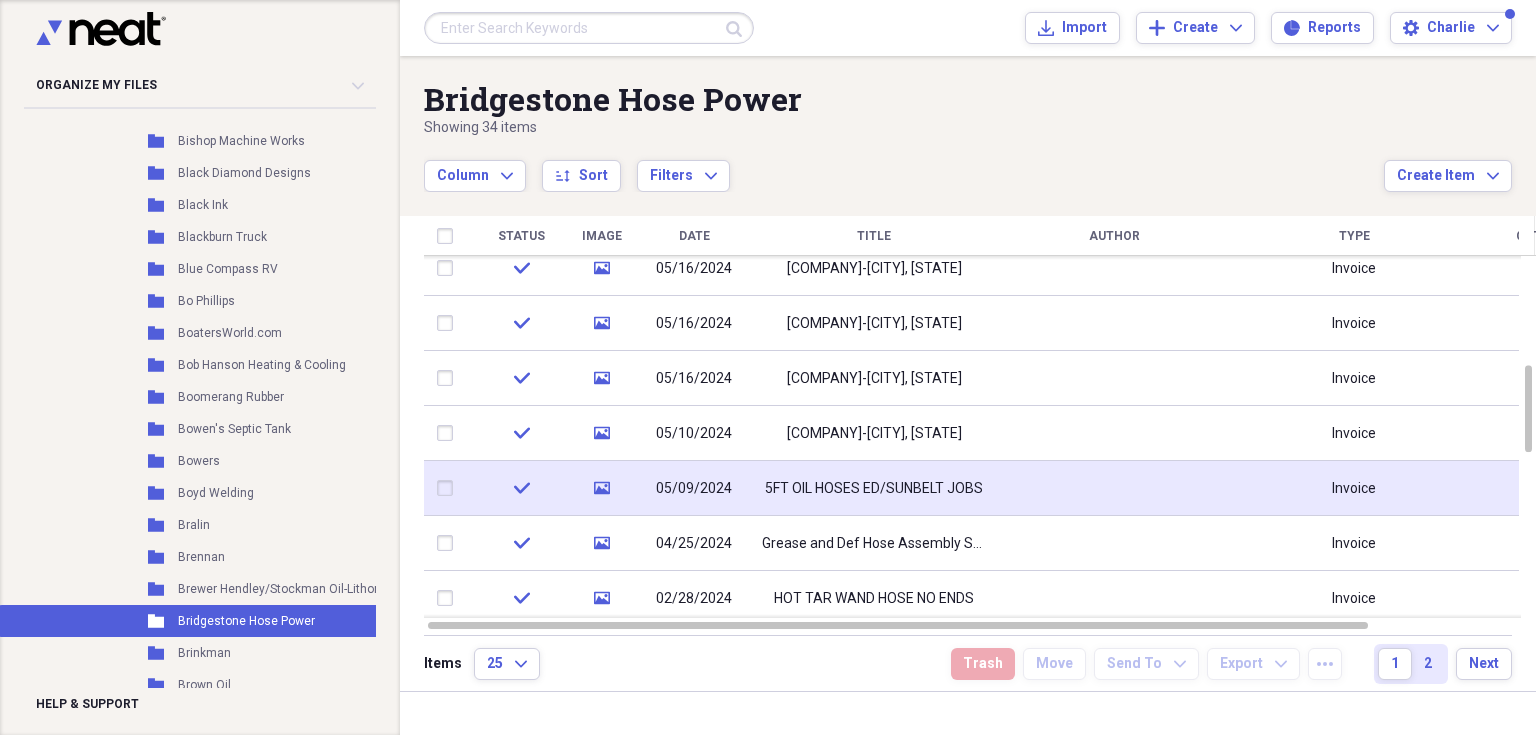 click on "5FT OIL HOSES ED/SUNBELT JOBS" at bounding box center [874, 489] 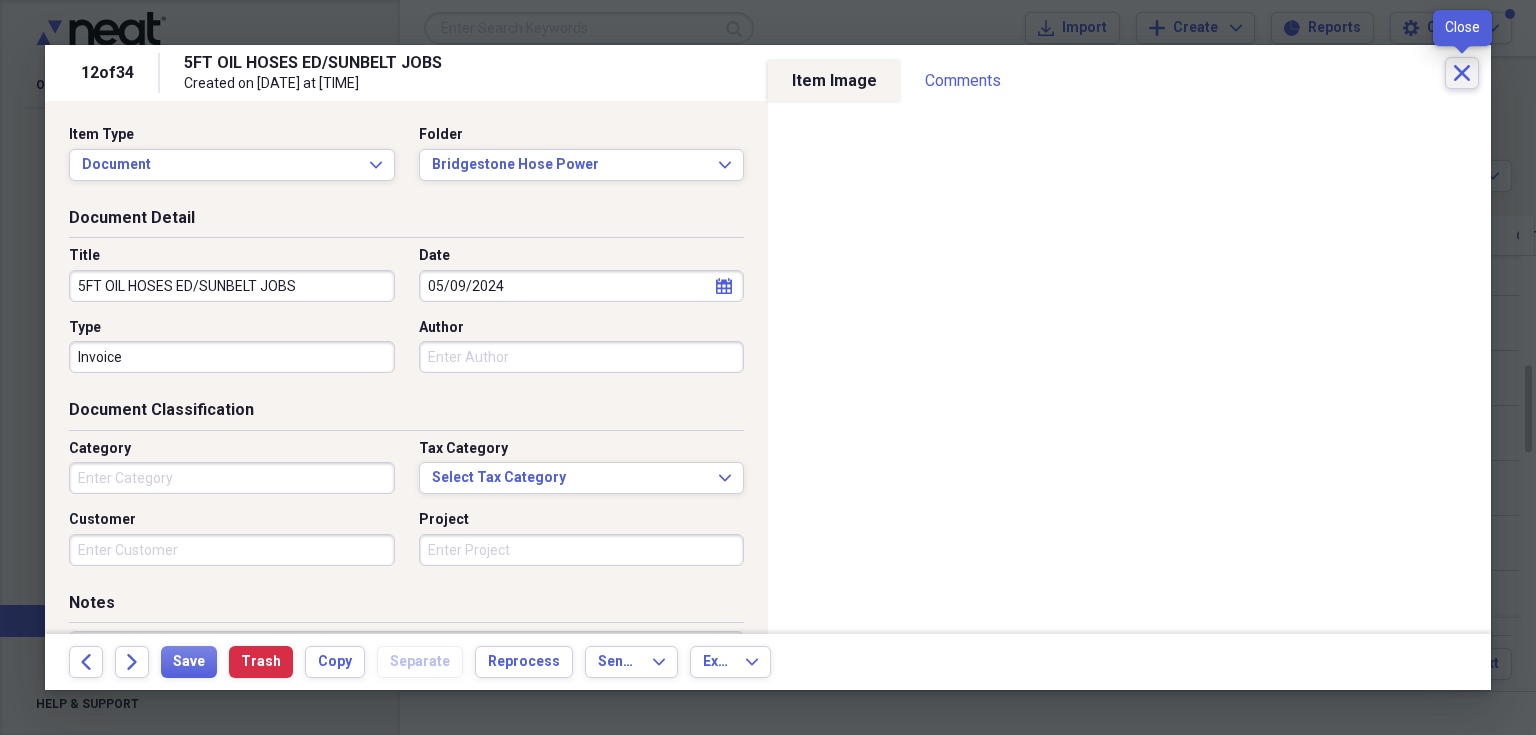 click on "Close" 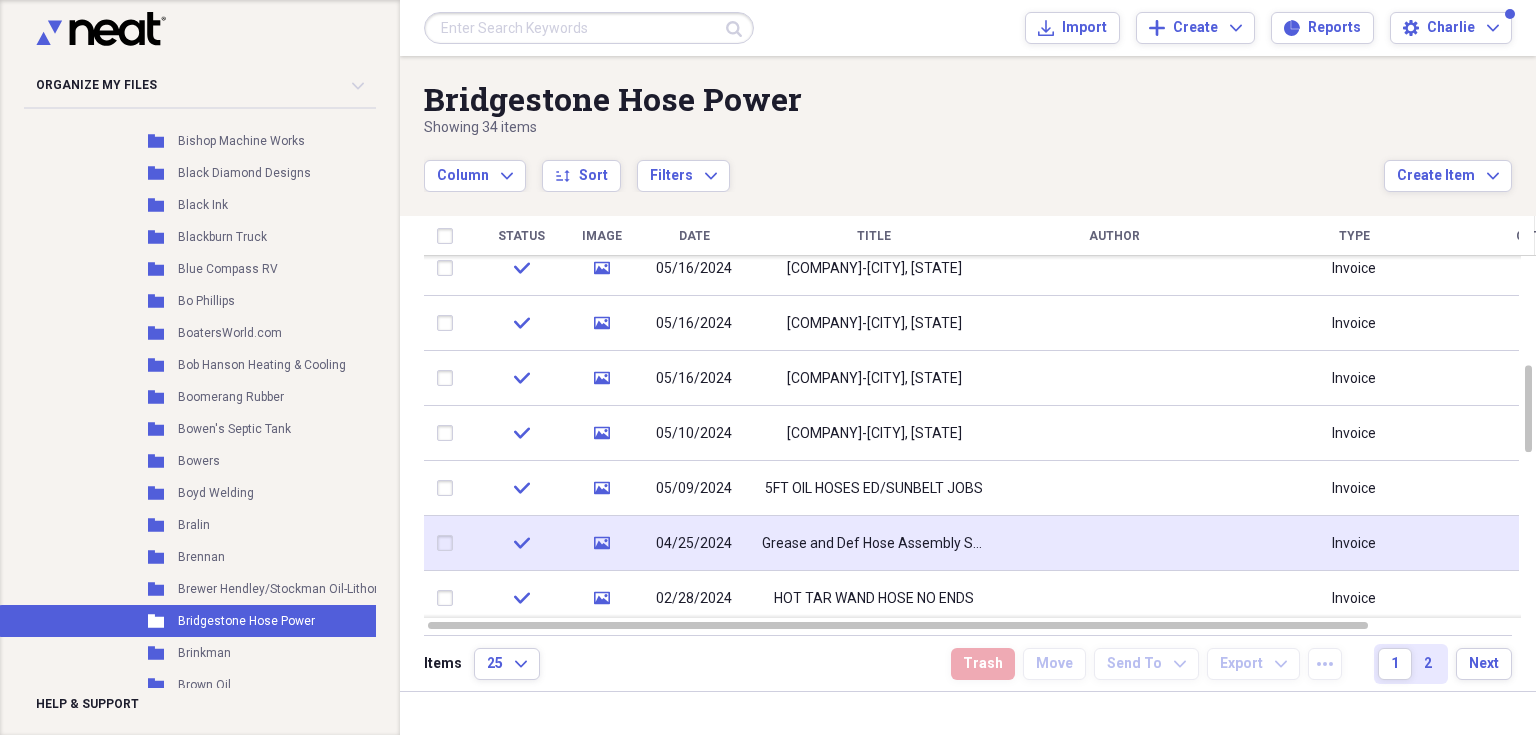 click on "Grease  and Def Hose Assembly Stock" at bounding box center (874, 544) 